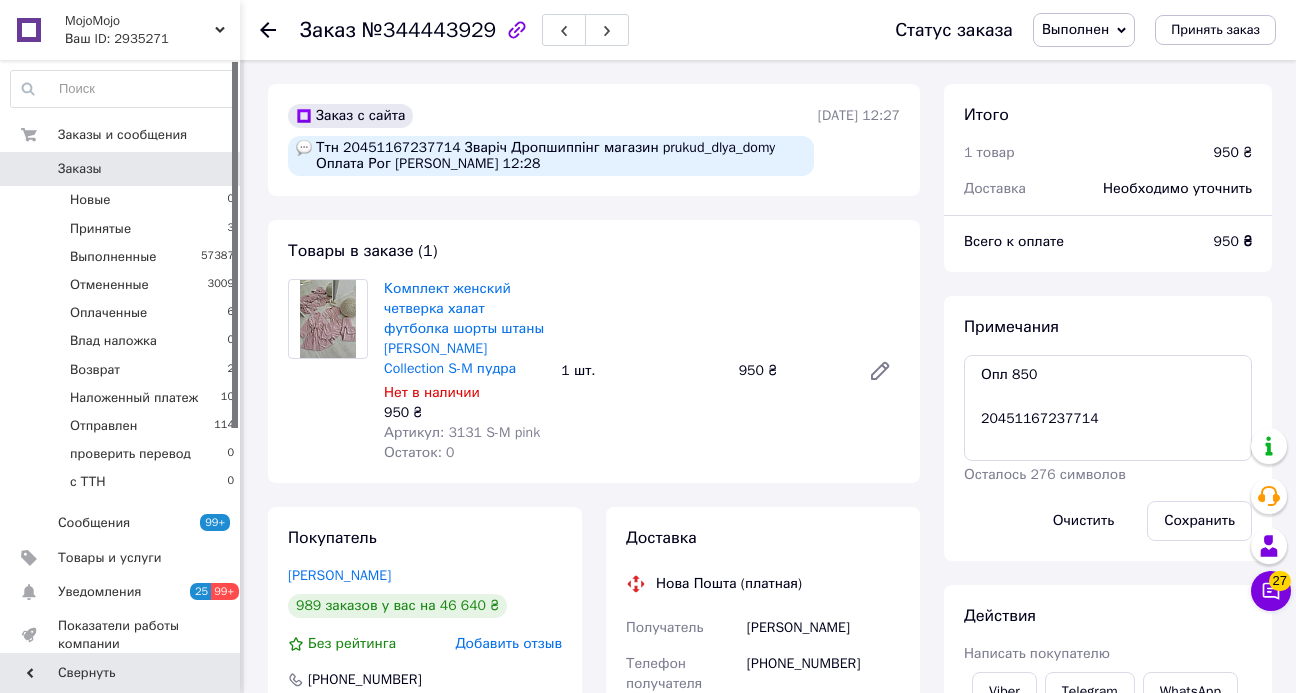 scroll, scrollTop: 159, scrollLeft: 0, axis: vertical 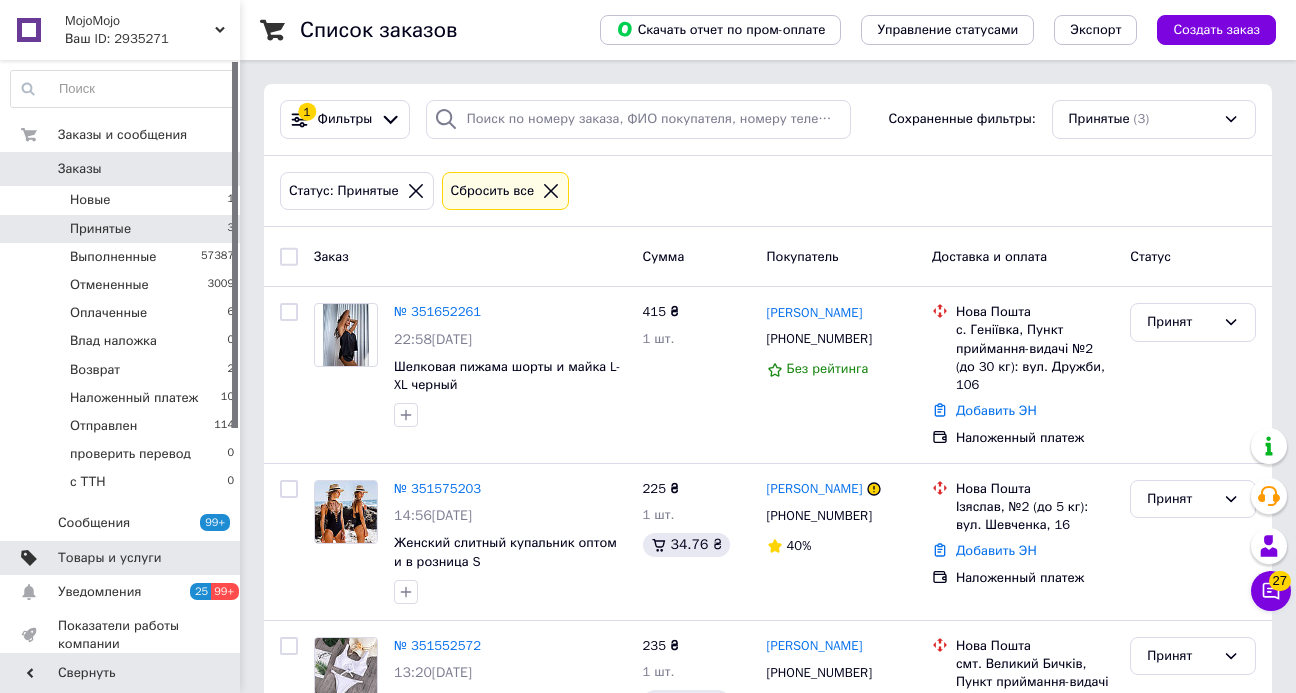 click on "Товары и услуги" at bounding box center [110, 558] 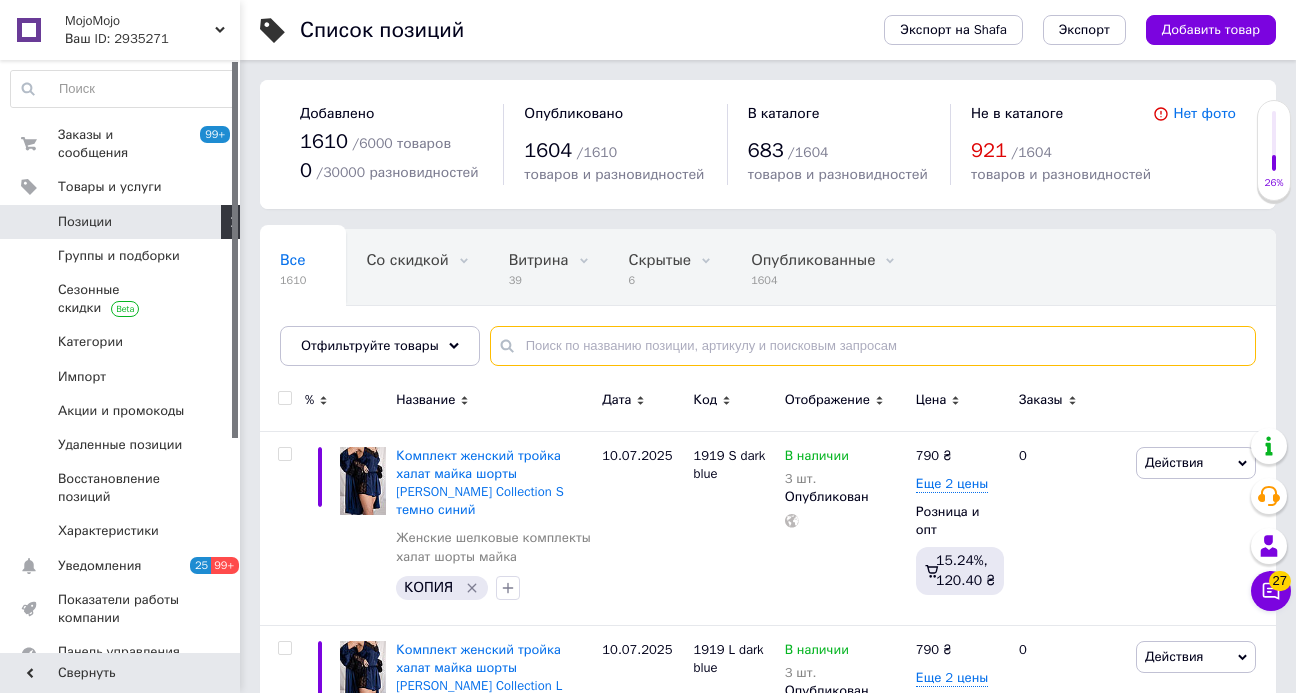 click at bounding box center (873, 346) 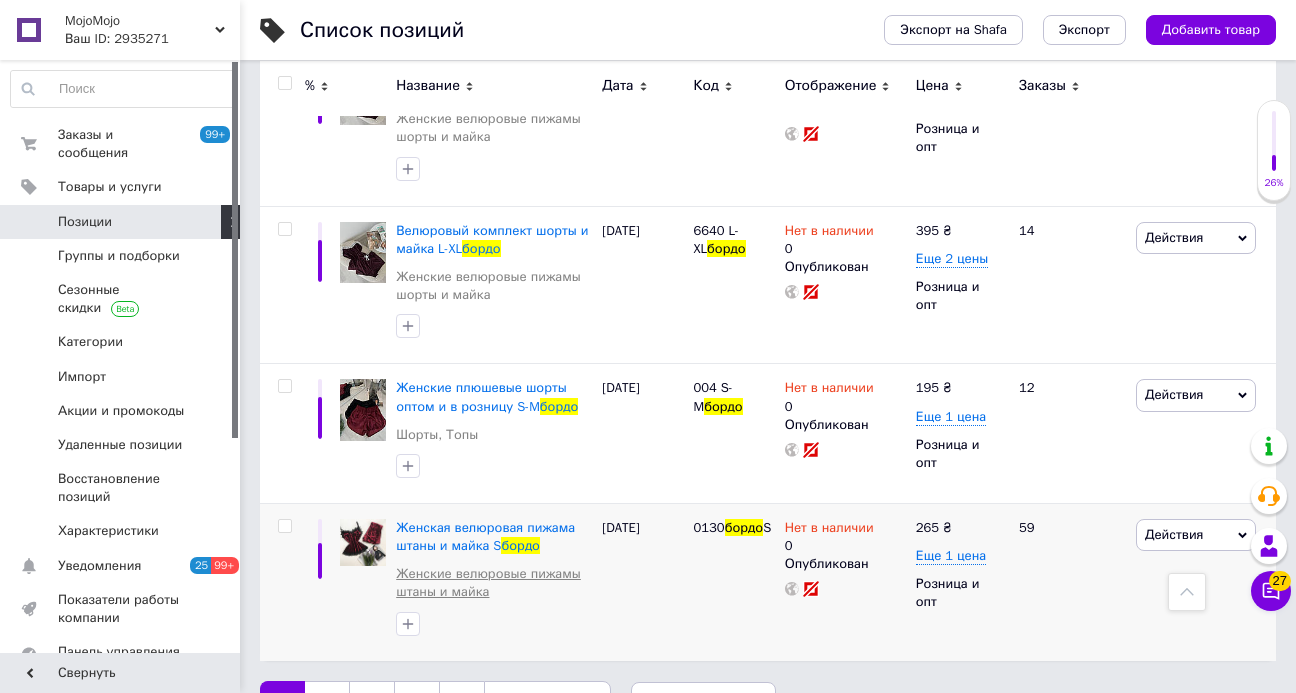 scroll, scrollTop: 2953, scrollLeft: 0, axis: vertical 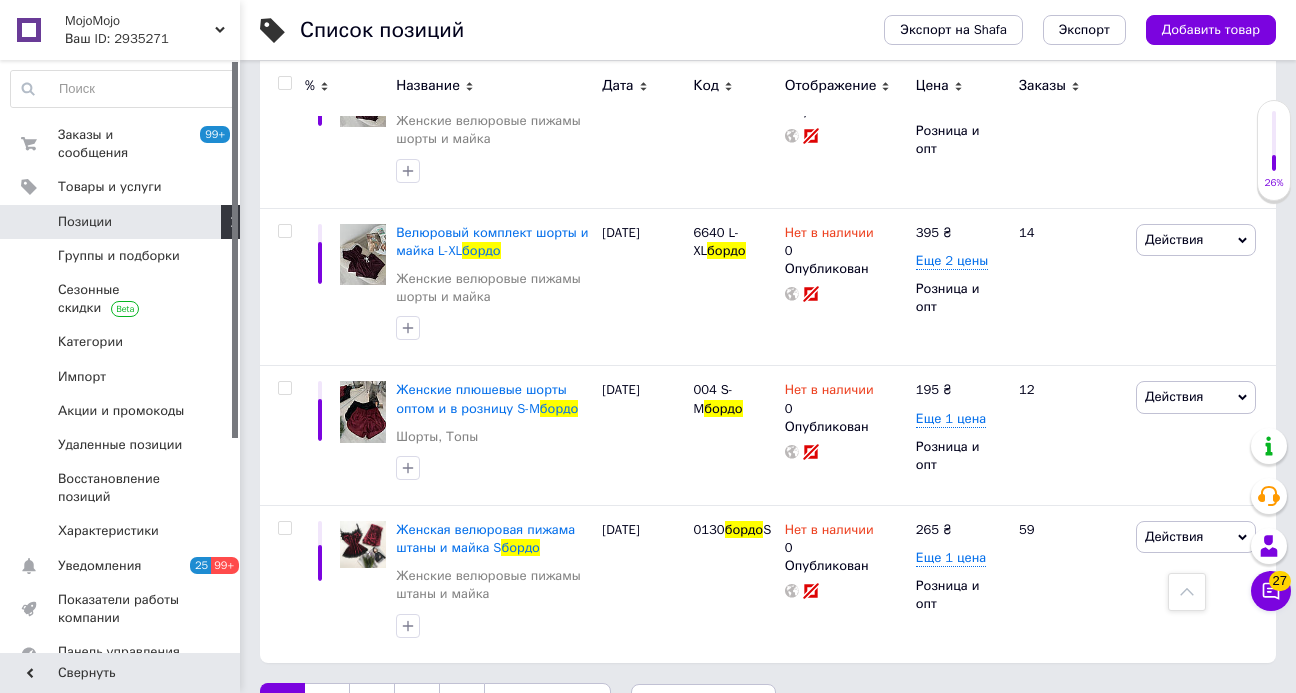 click on "5" at bounding box center (461, 704) 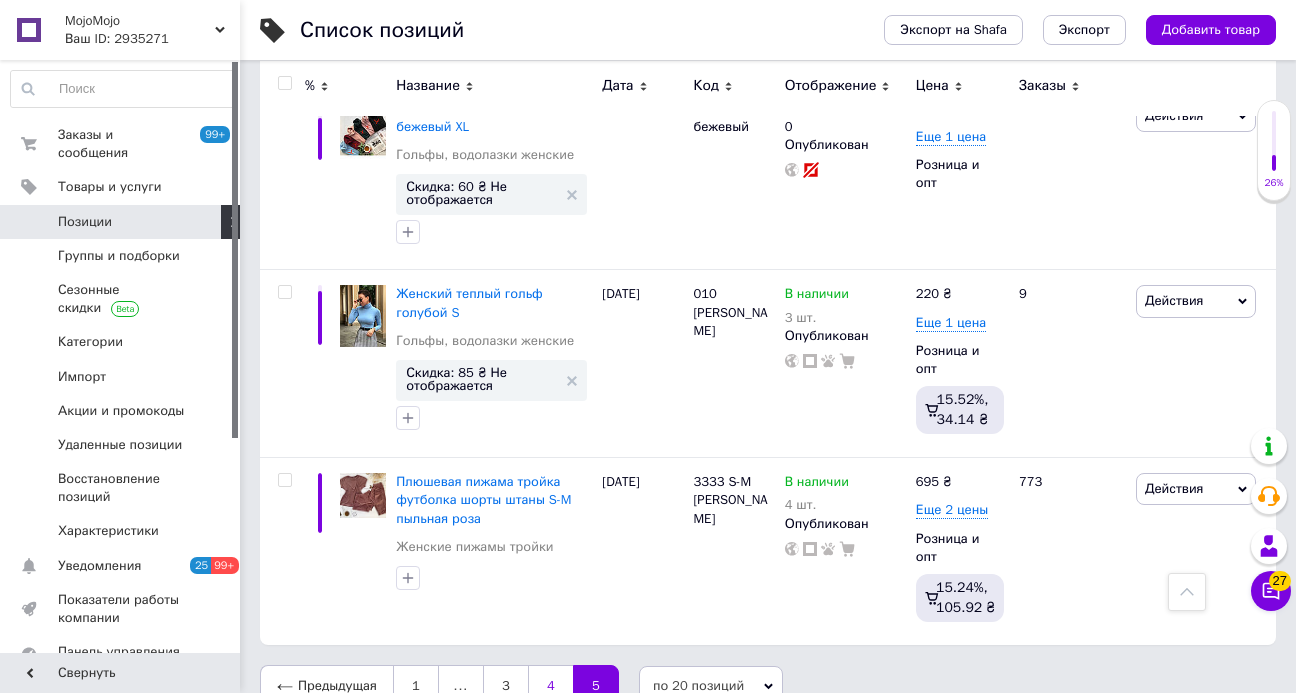 scroll, scrollTop: 3226, scrollLeft: 0, axis: vertical 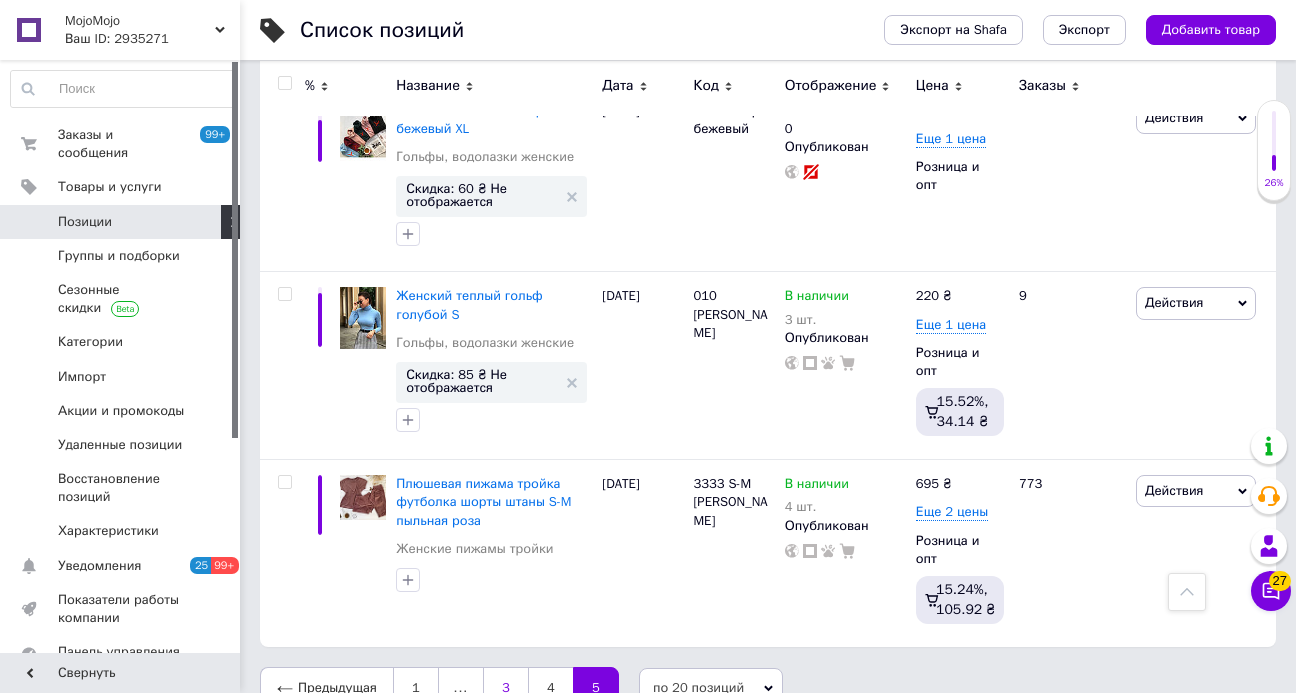 click on "3" at bounding box center [505, 688] 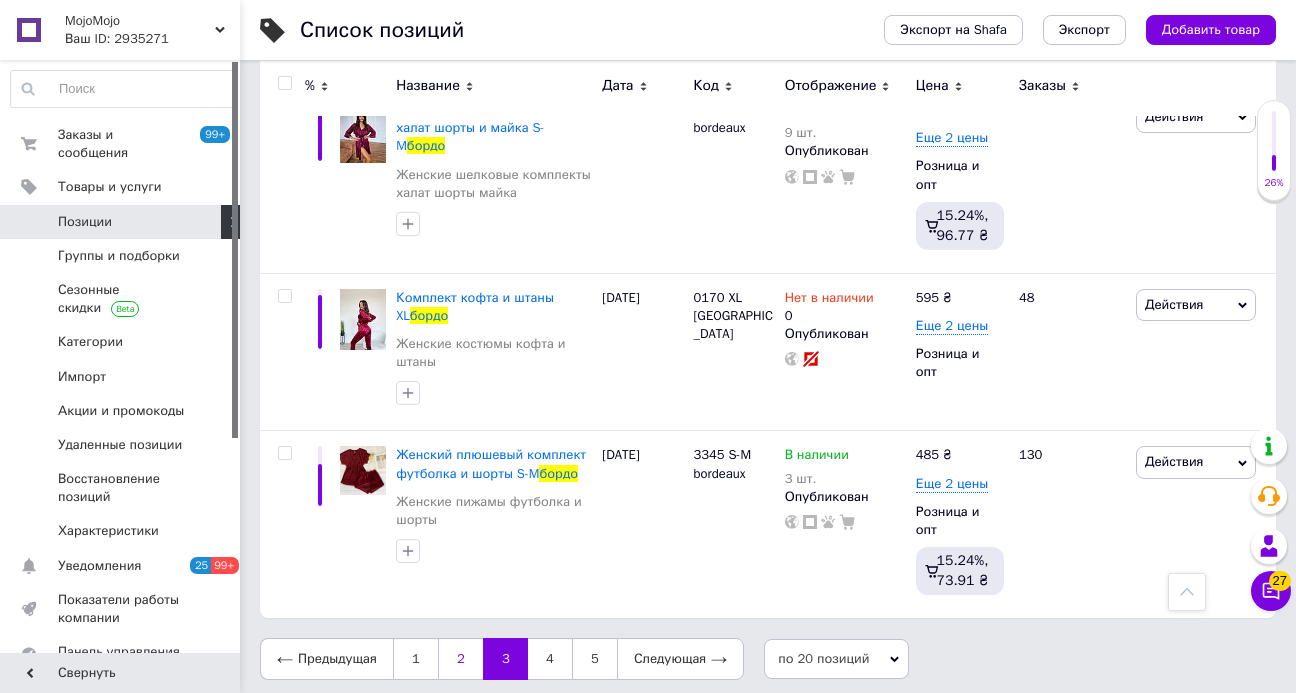 scroll, scrollTop: 3229, scrollLeft: 0, axis: vertical 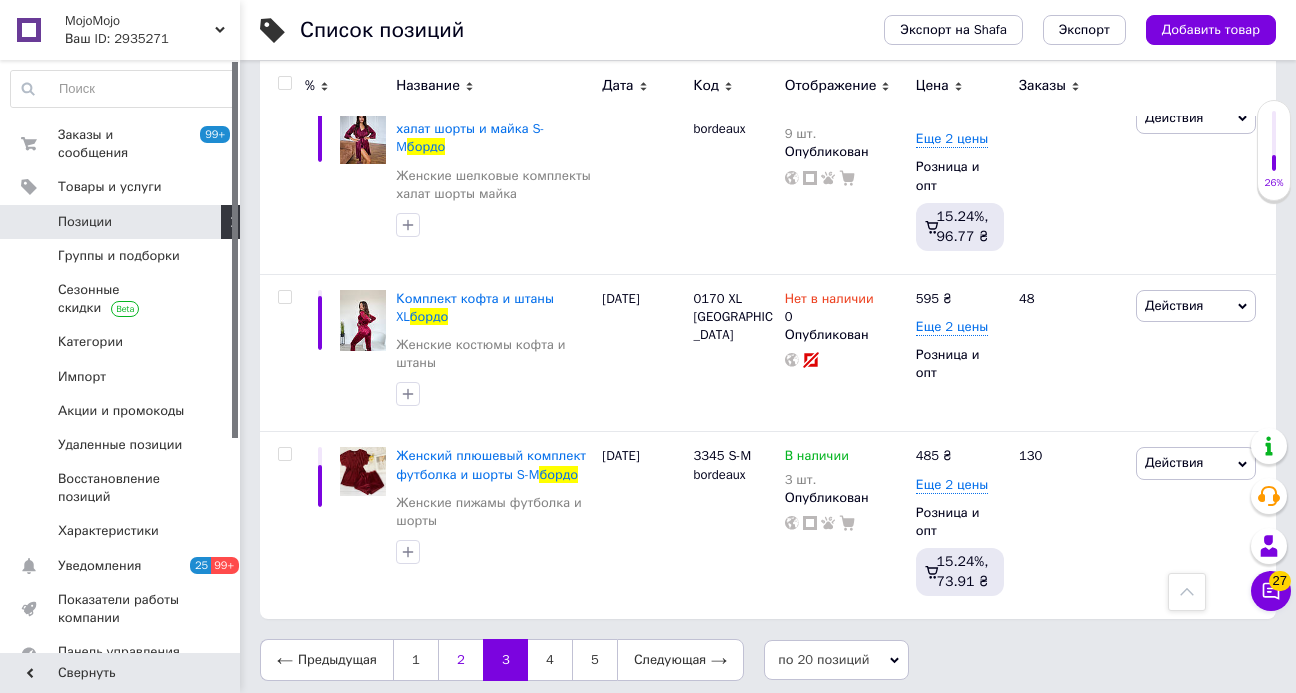 click on "2" at bounding box center (460, 660) 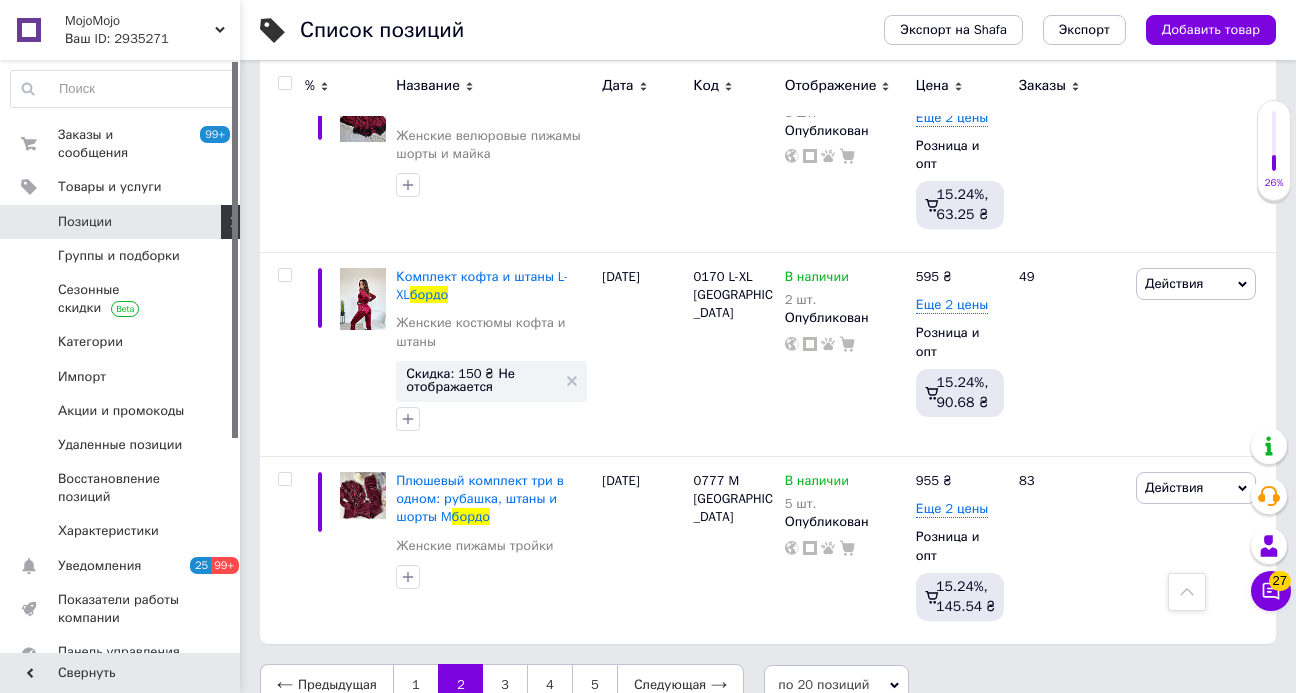 scroll, scrollTop: 3348, scrollLeft: 0, axis: vertical 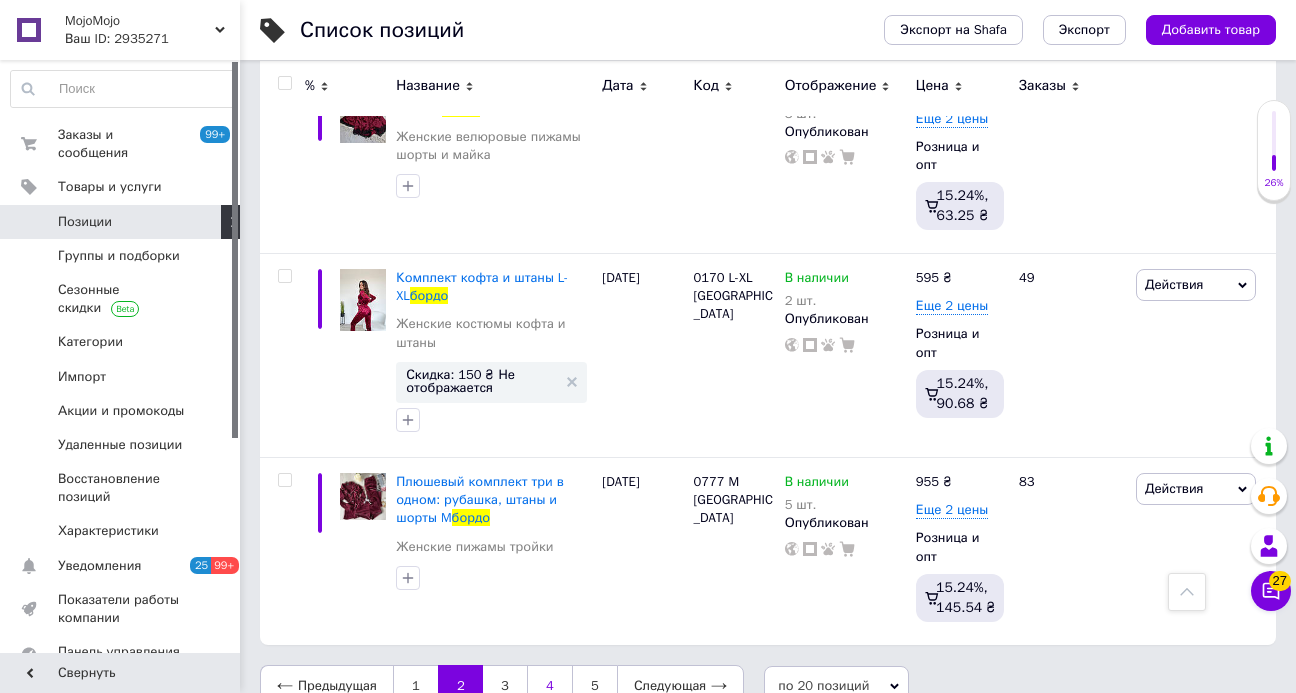 click on "4" at bounding box center [549, 686] 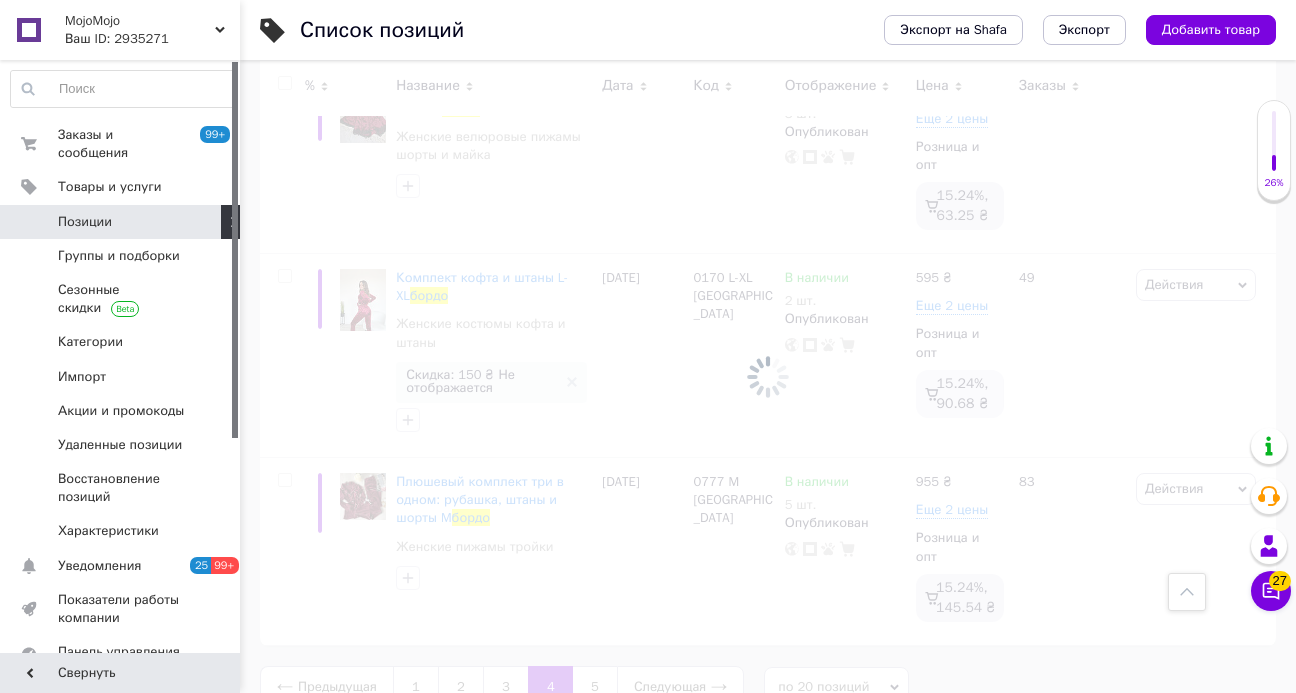 scroll, scrollTop: 3262, scrollLeft: 0, axis: vertical 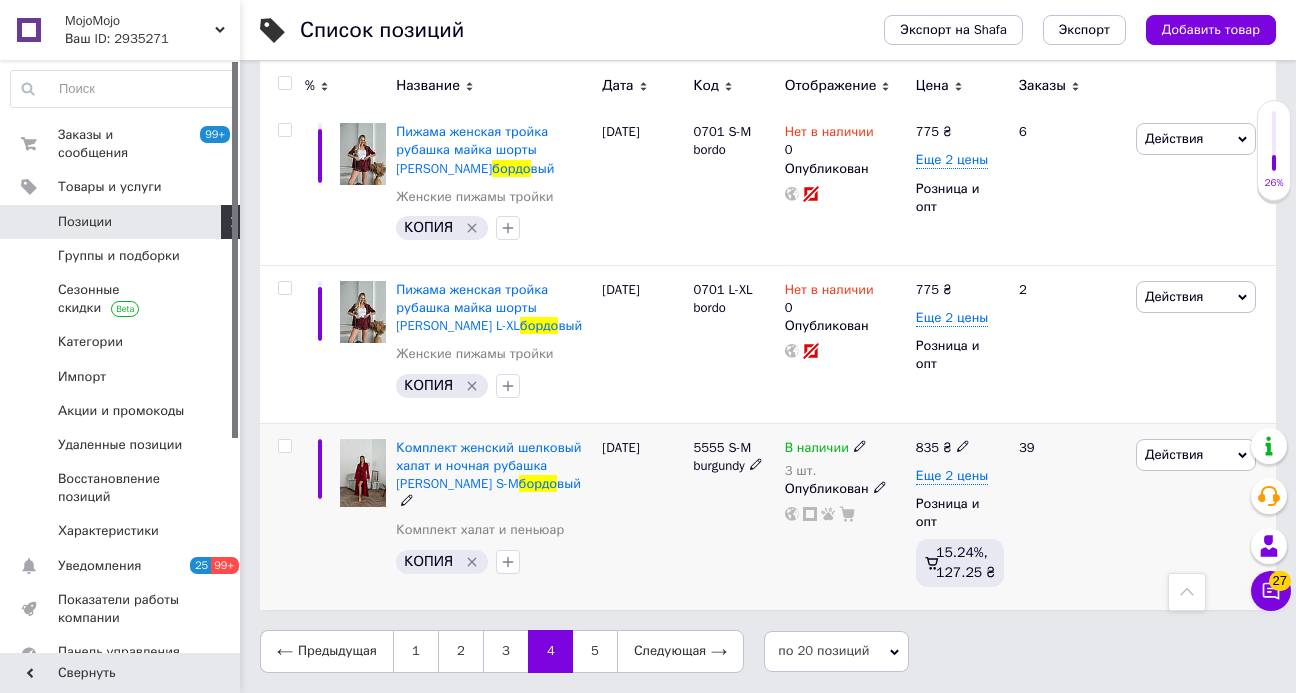 click on "5555 S-M burgundy" at bounding box center (722, 456) 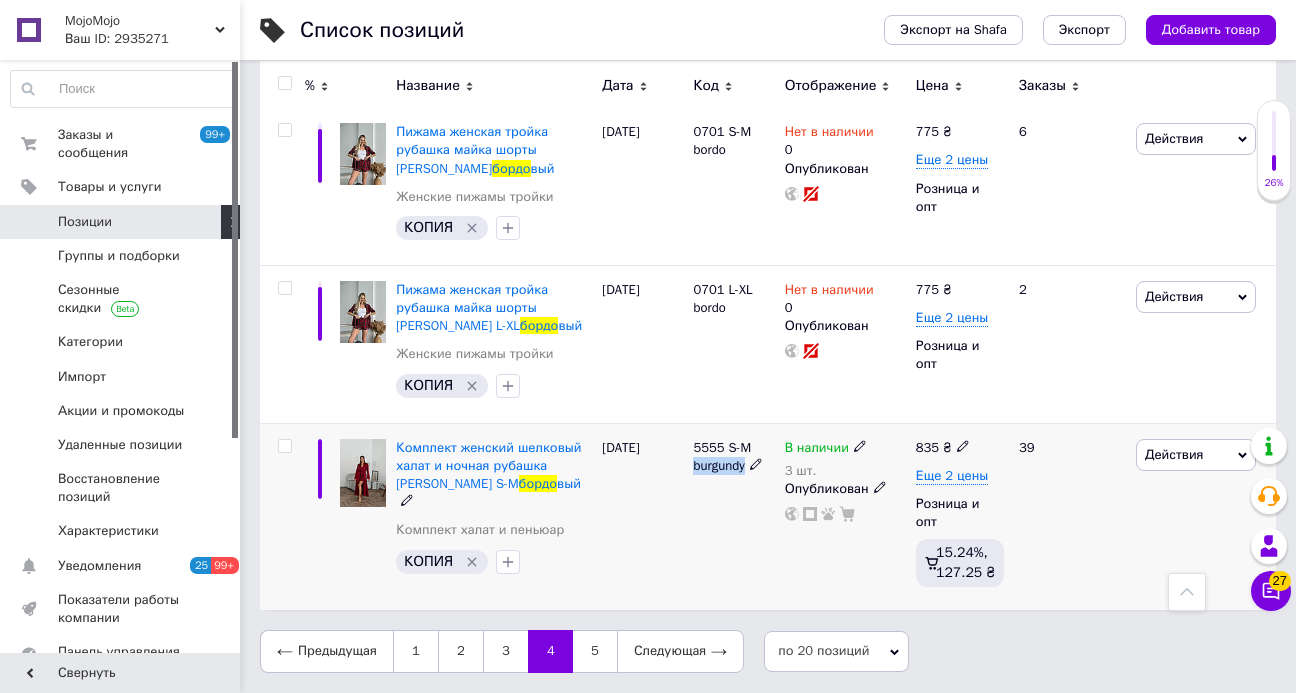 click on "5555 S-M burgundy" at bounding box center (722, 456) 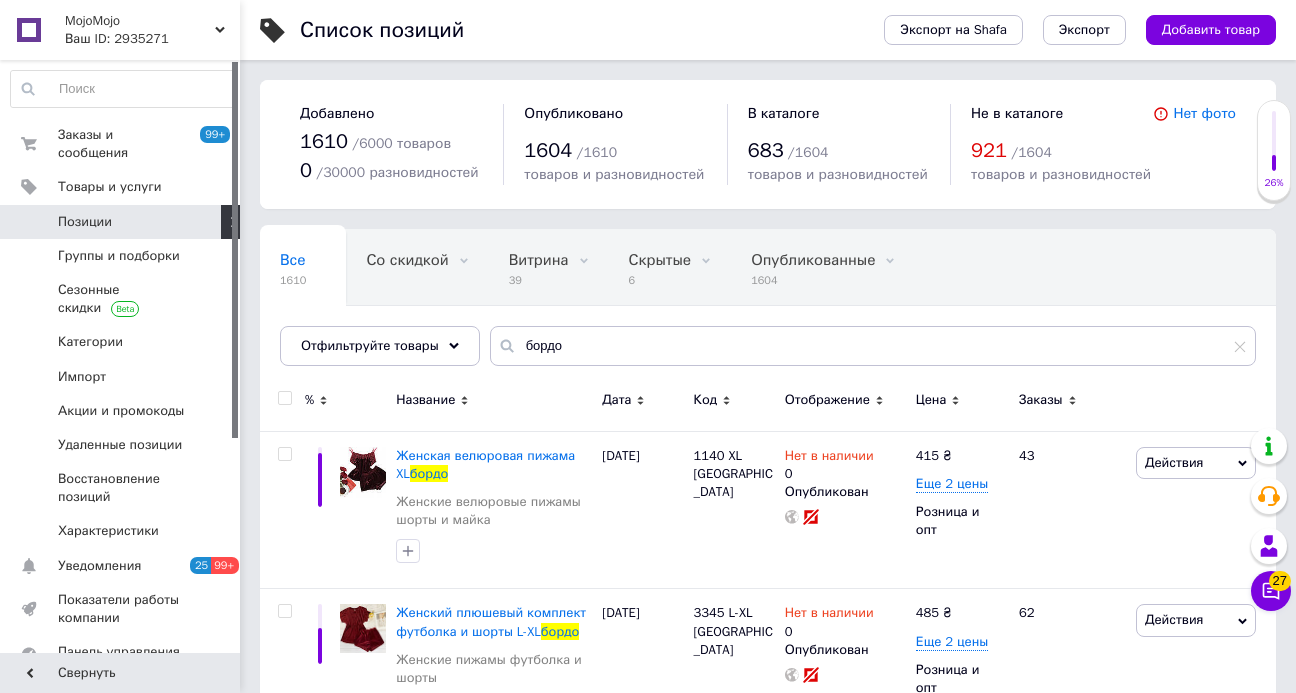 scroll, scrollTop: 0, scrollLeft: 0, axis: both 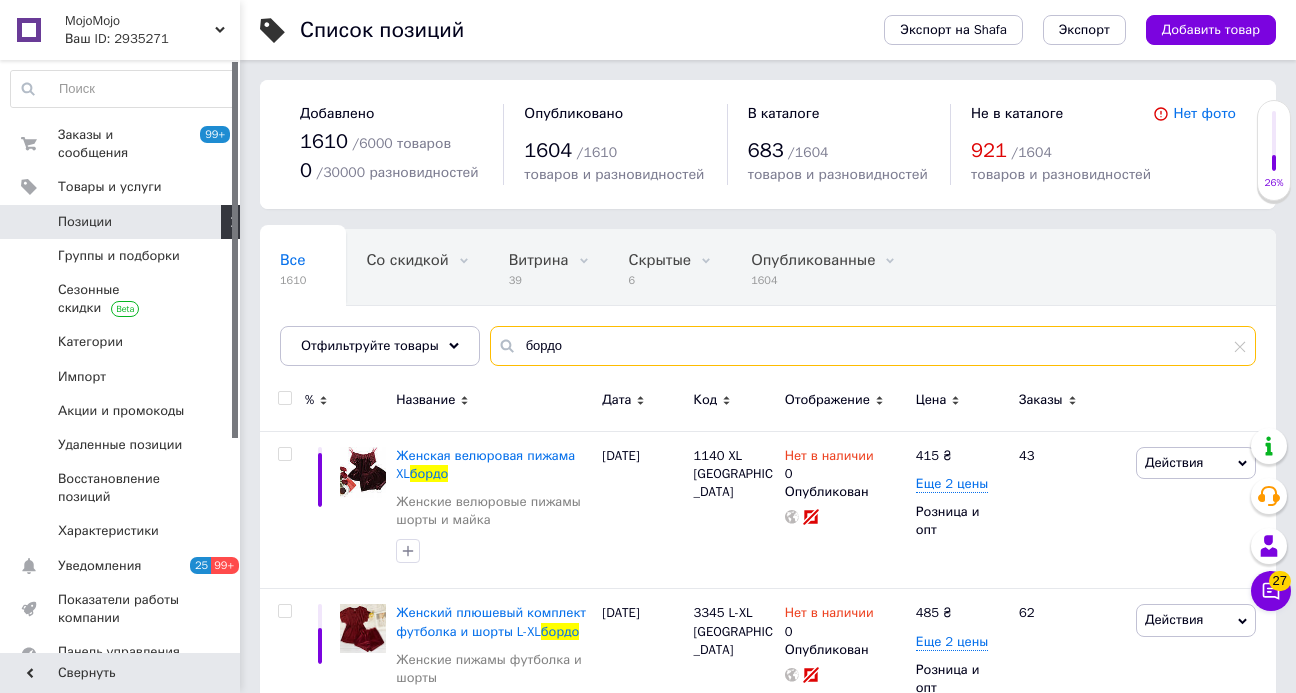click on "бордо" at bounding box center [873, 346] 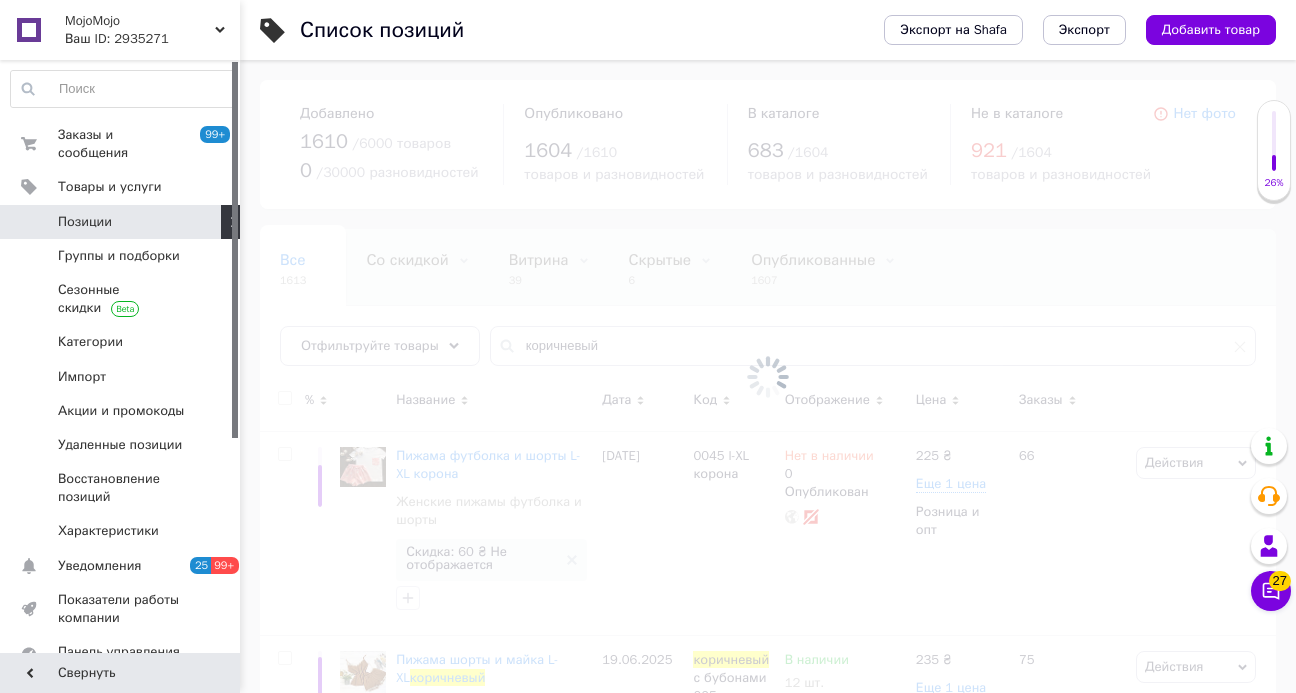click at bounding box center [768, 376] 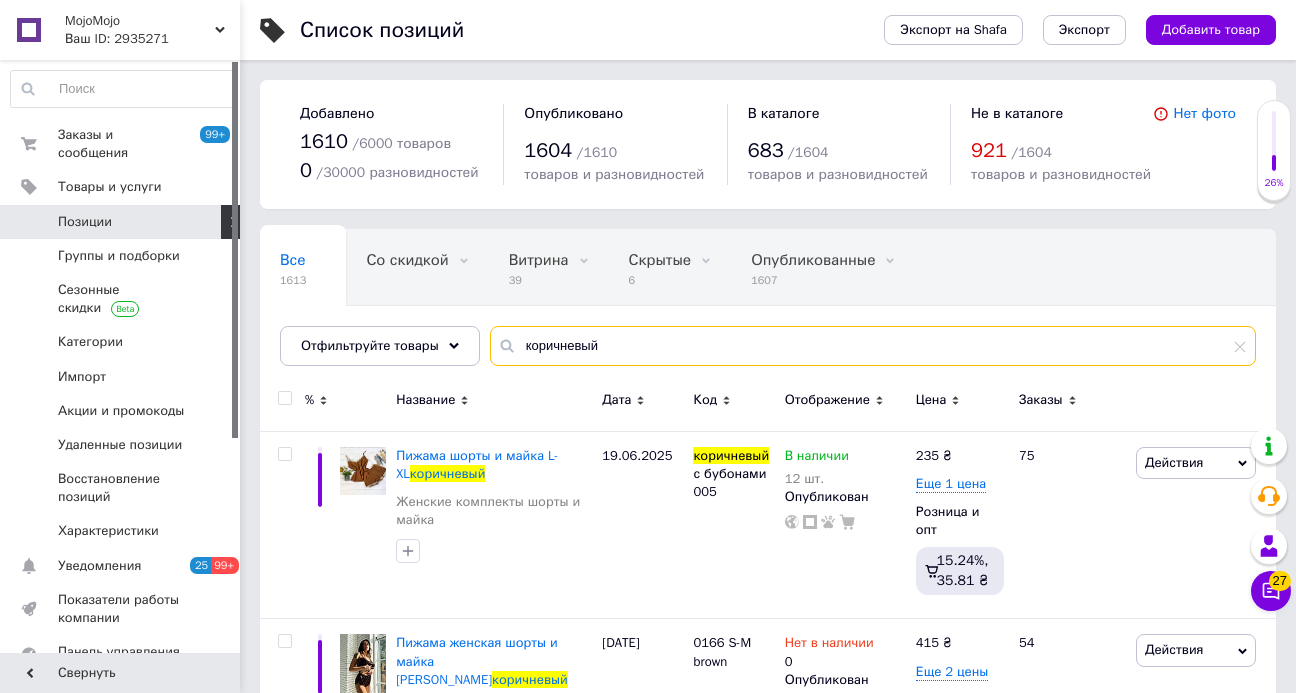 click on "коричневый" at bounding box center (873, 346) 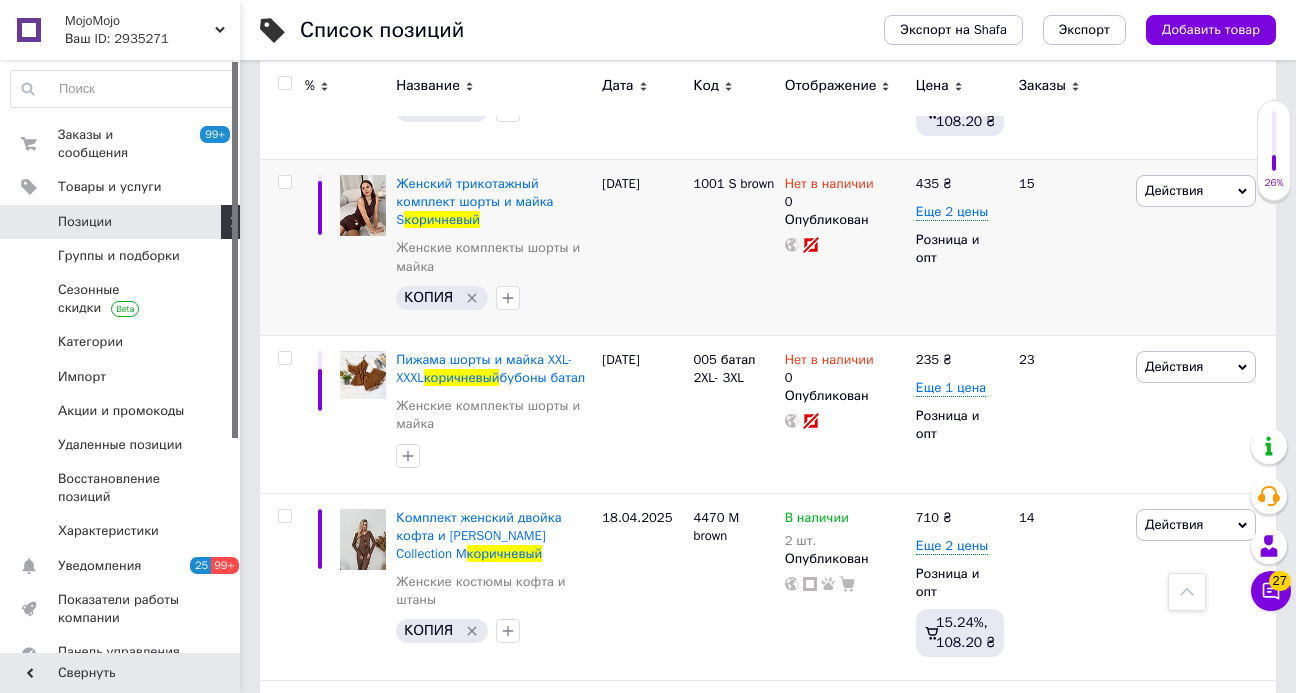 scroll, scrollTop: 1012, scrollLeft: 0, axis: vertical 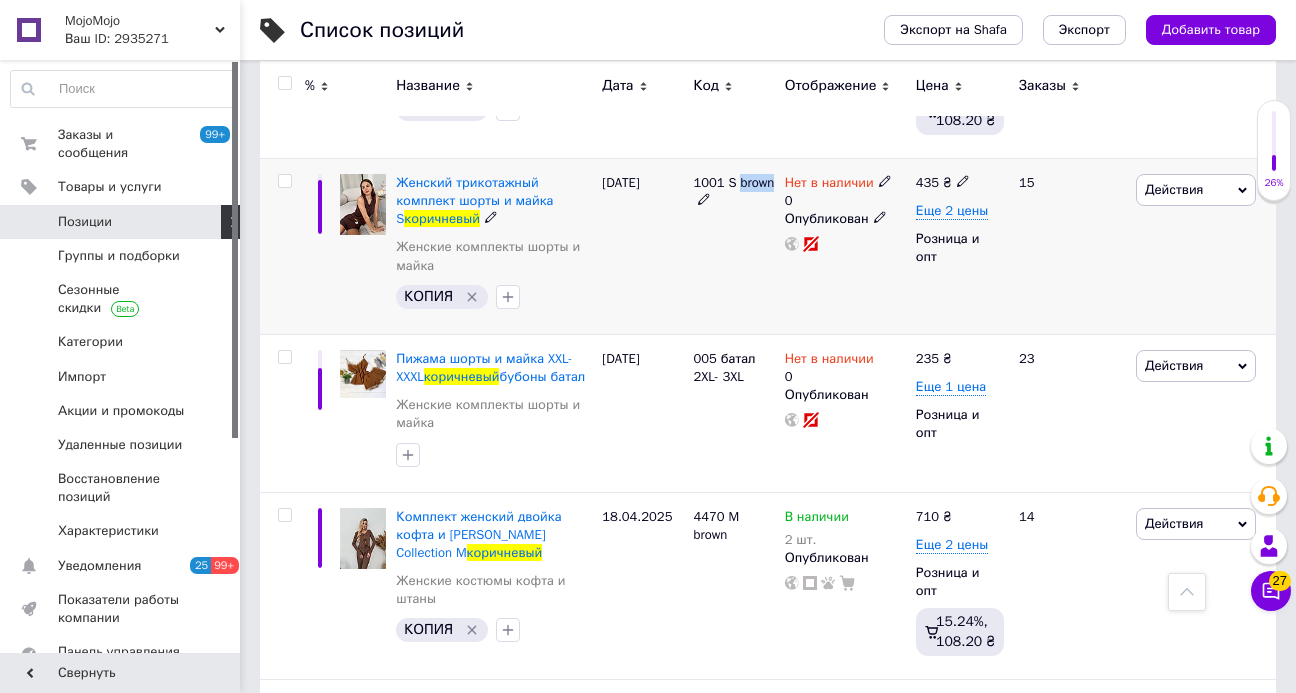 drag, startPoint x: 729, startPoint y: 198, endPoint x: 697, endPoint y: 203, distance: 32.38827 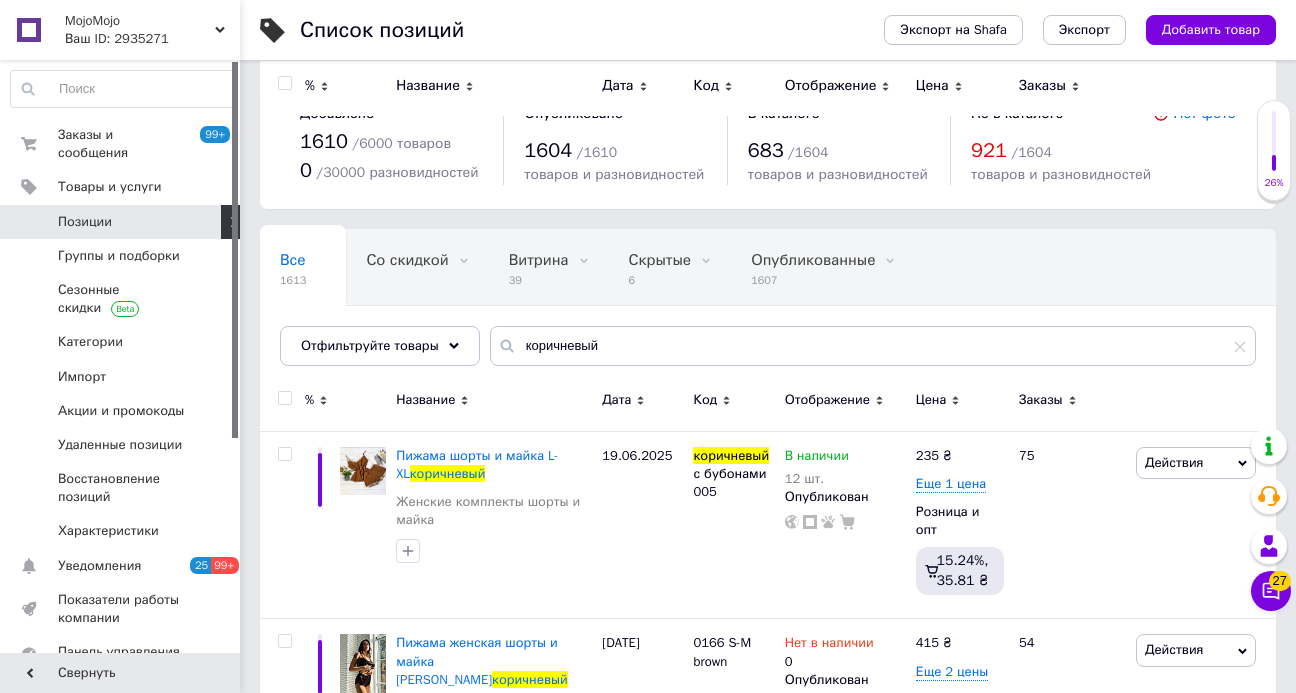 scroll, scrollTop: 0, scrollLeft: 0, axis: both 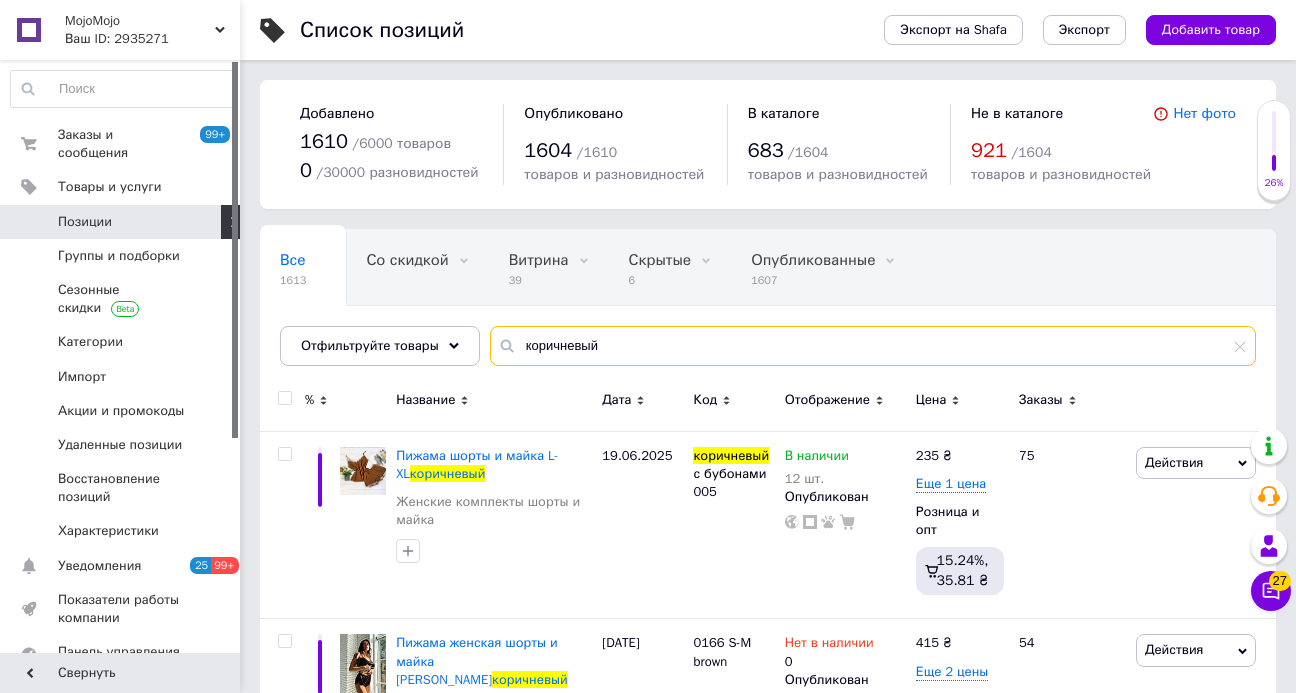 click on "коричневый" at bounding box center (873, 346) 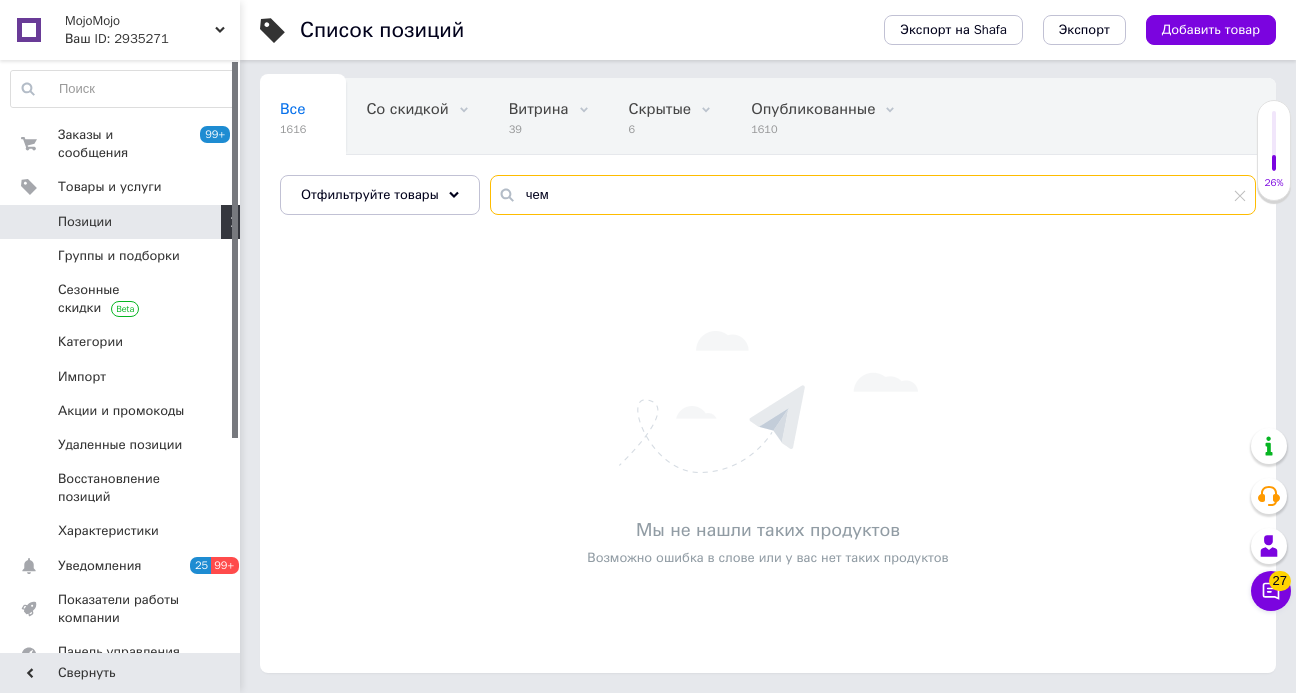 scroll, scrollTop: 150, scrollLeft: 0, axis: vertical 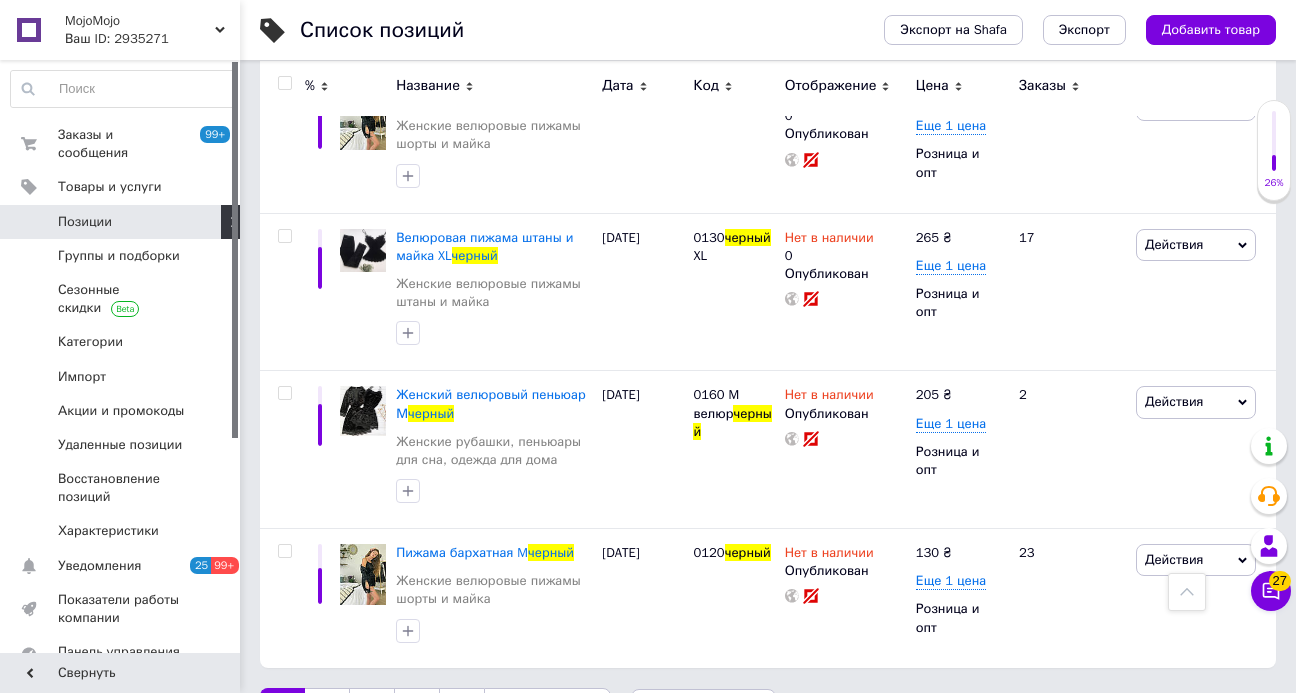 click on "3" at bounding box center (372, 709) 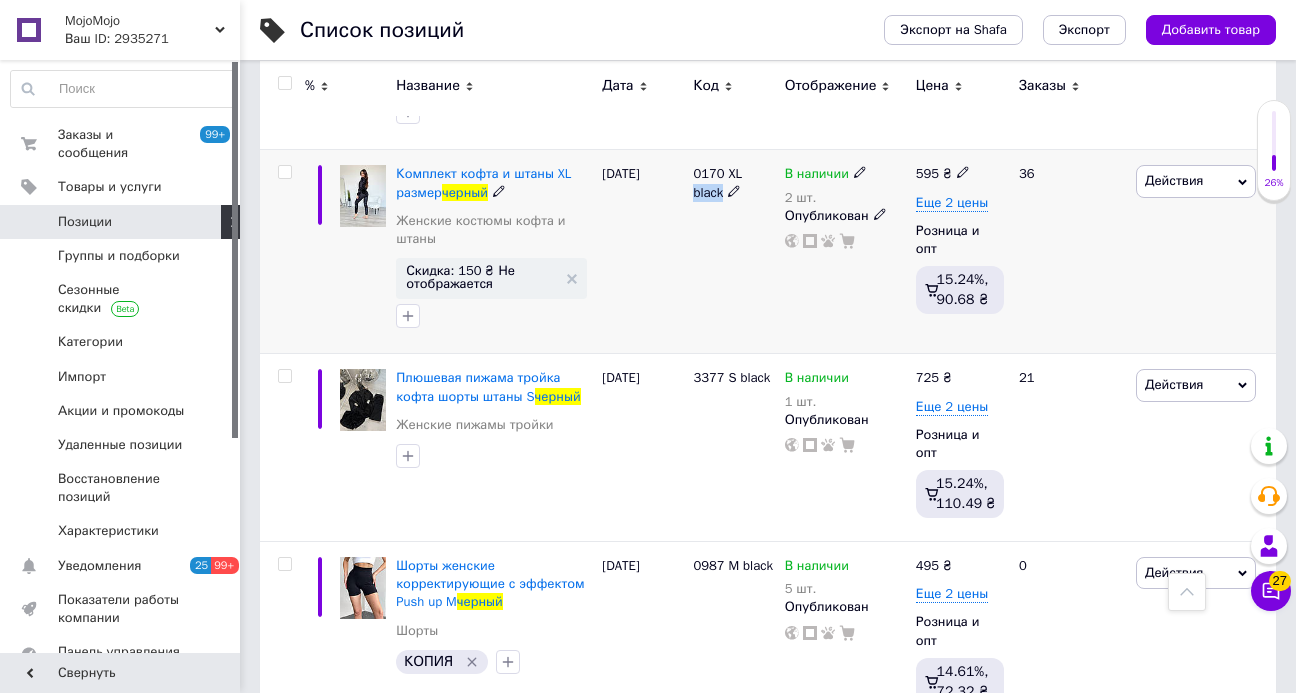 drag, startPoint x: 727, startPoint y: 165, endPoint x: 695, endPoint y: 166, distance: 32.01562 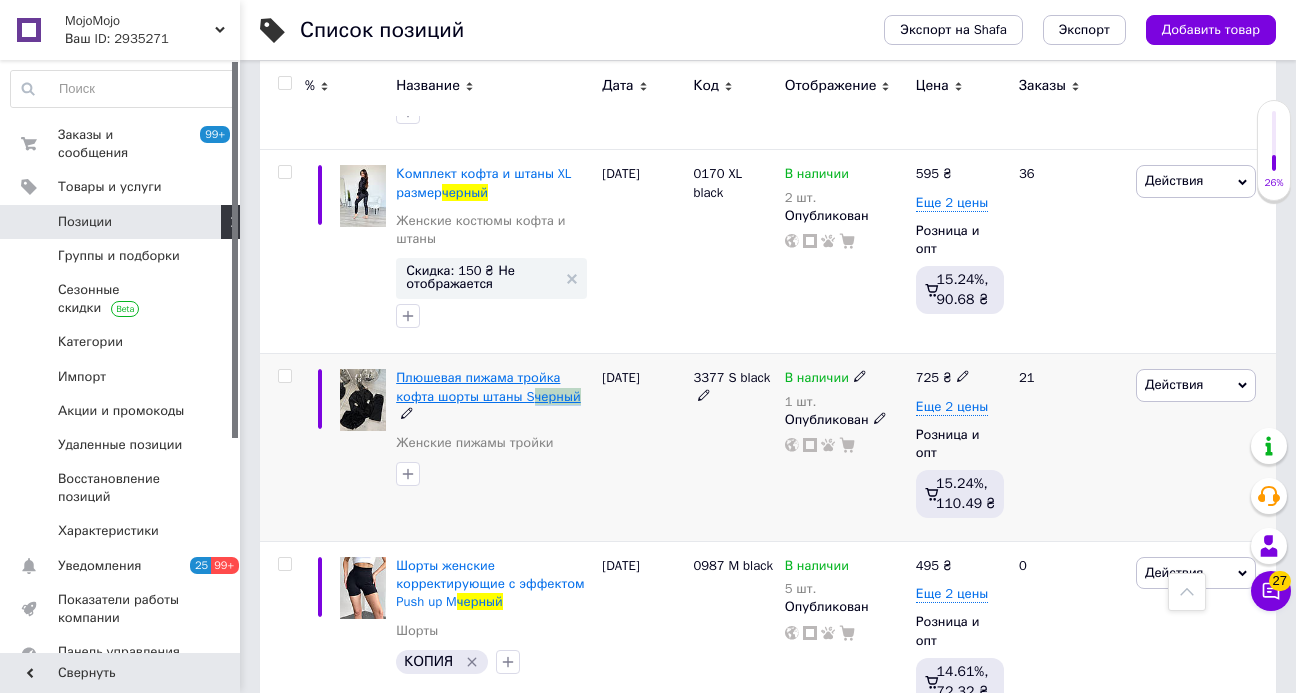 drag, startPoint x: 592, startPoint y: 369, endPoint x: 539, endPoint y: 373, distance: 53.15073 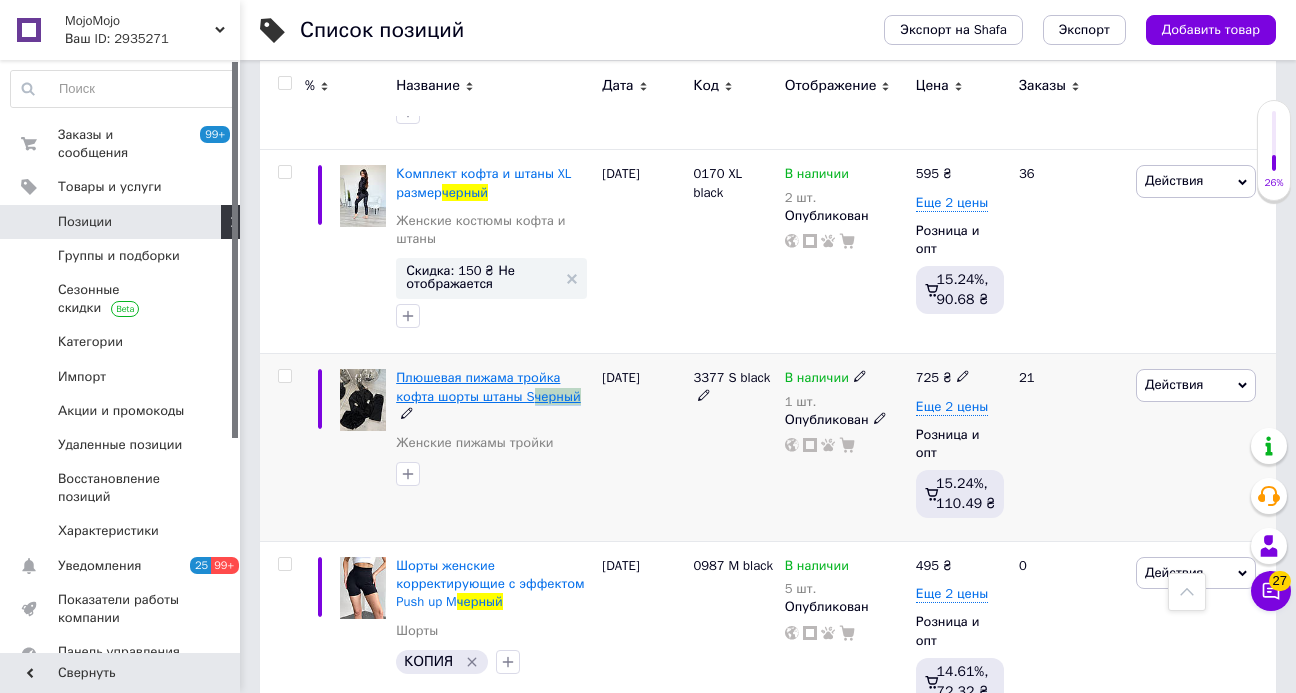 click on "Плюшевая пижама тройка кофта шорты штаны S  черный" at bounding box center [494, 396] 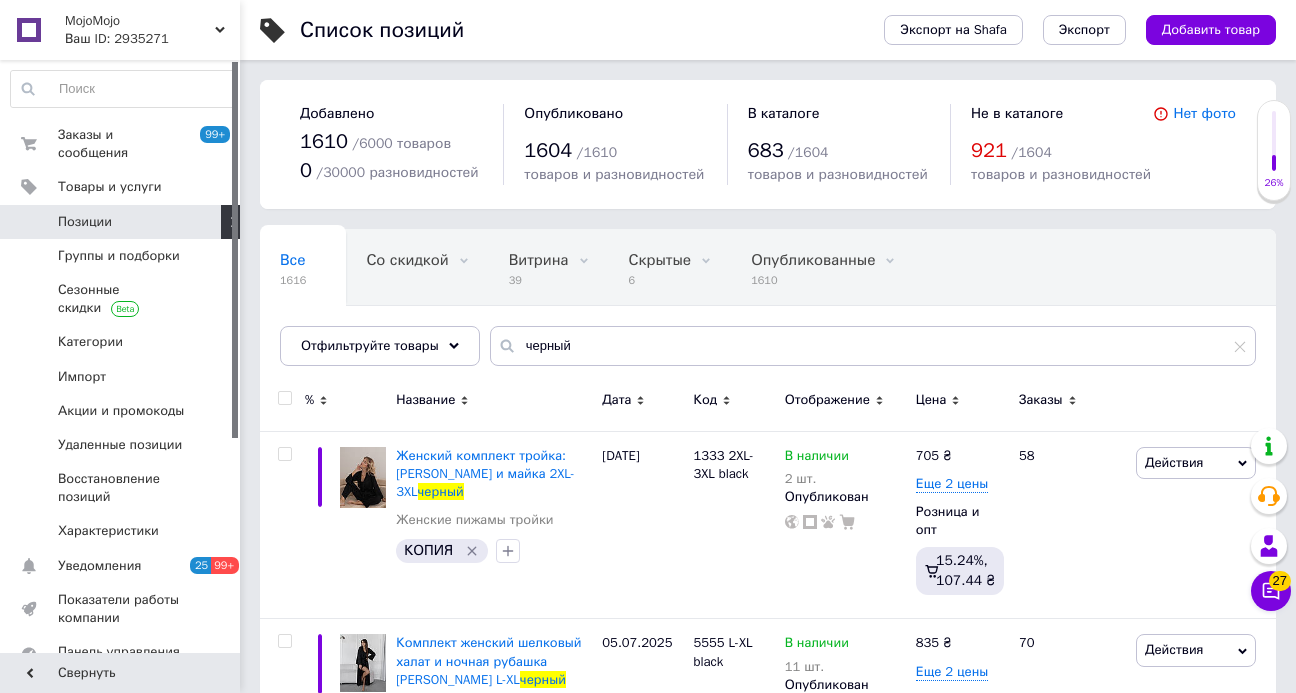 scroll, scrollTop: 0, scrollLeft: 0, axis: both 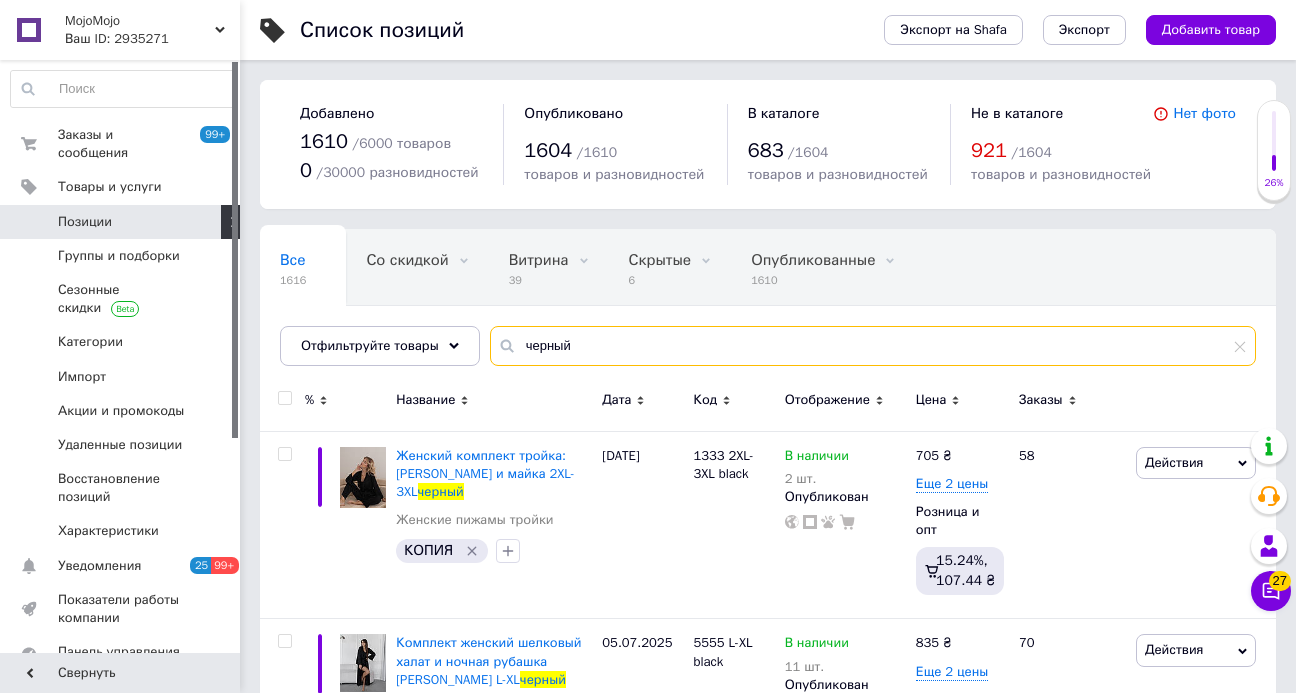 click on "черный" at bounding box center (873, 346) 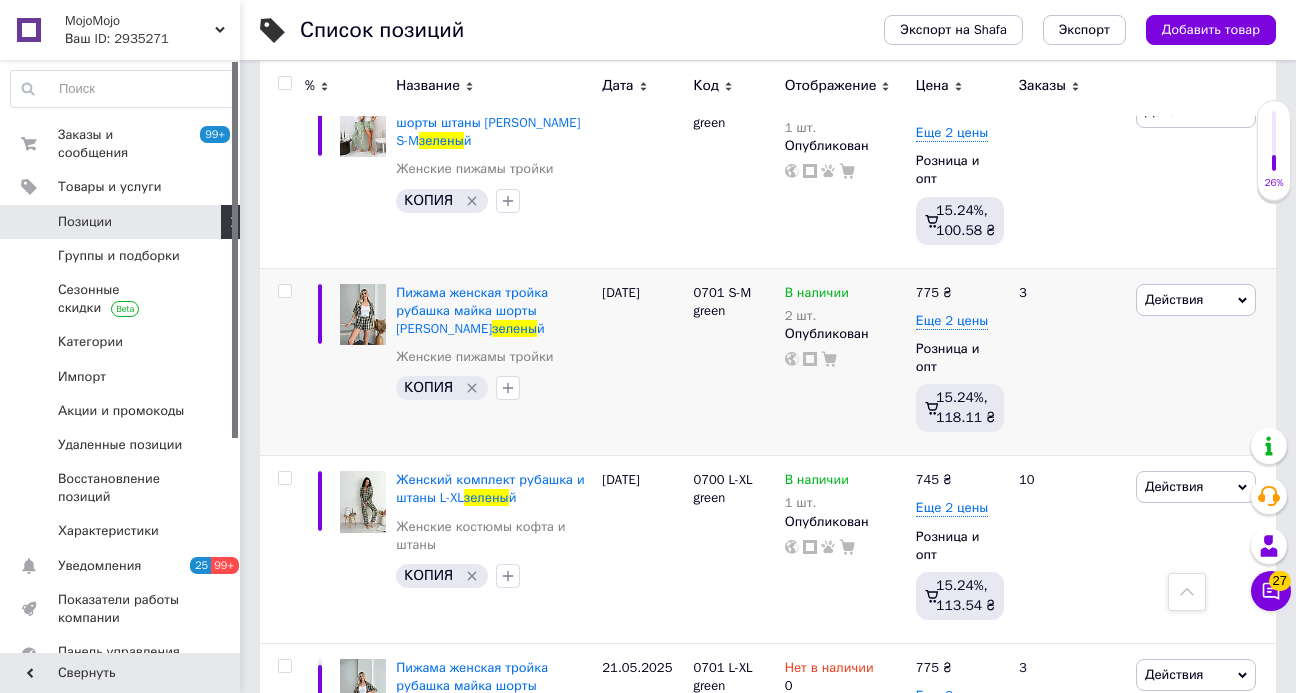scroll, scrollTop: 1953, scrollLeft: 0, axis: vertical 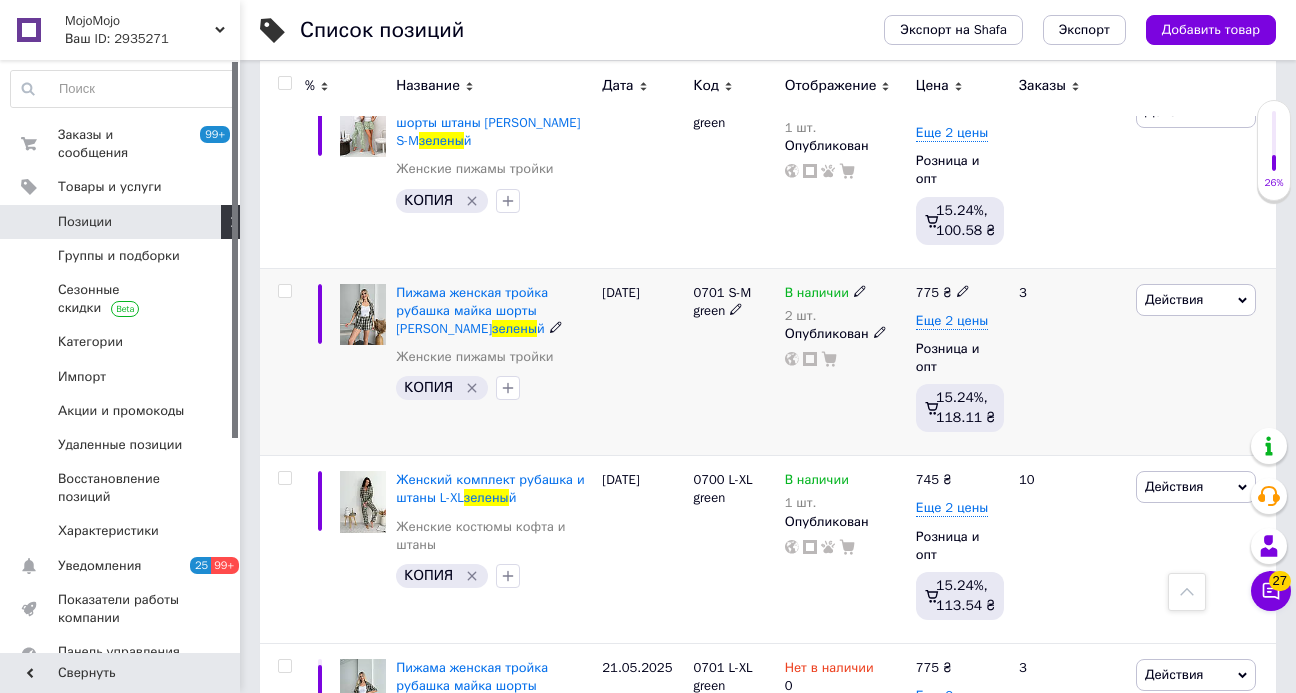 type on "зелены" 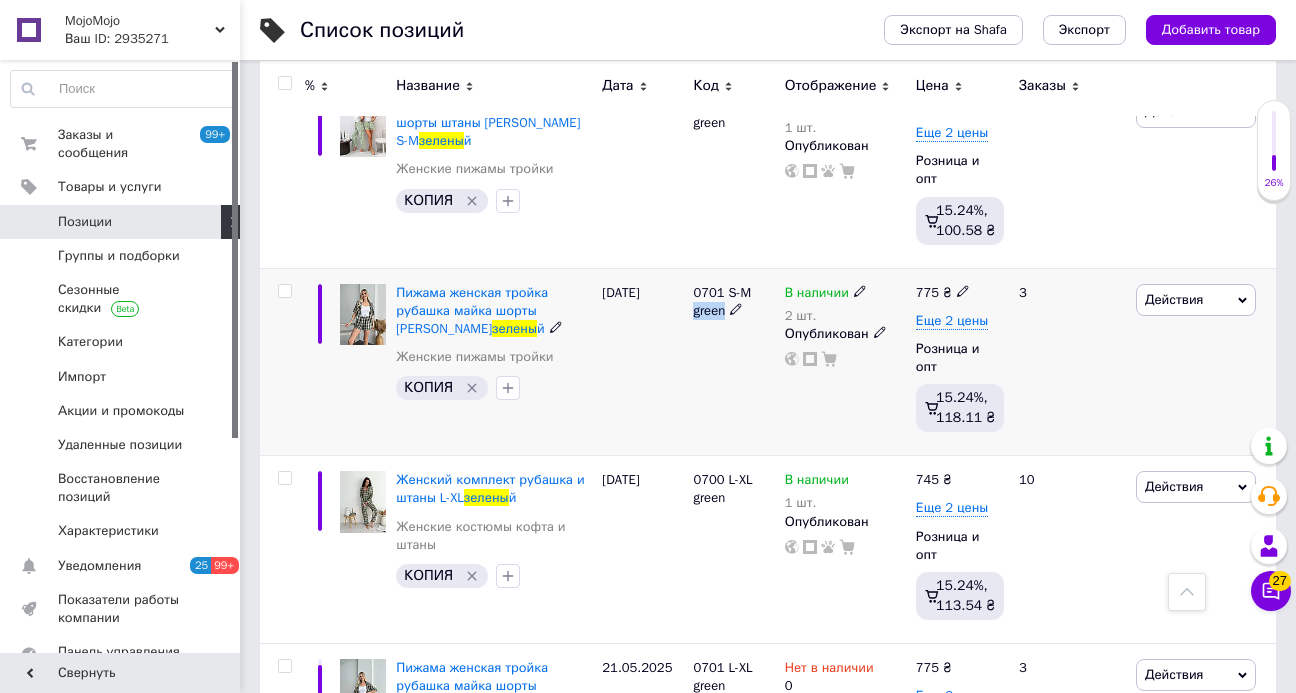 drag, startPoint x: 727, startPoint y: 302, endPoint x: 694, endPoint y: 303, distance: 33.01515 